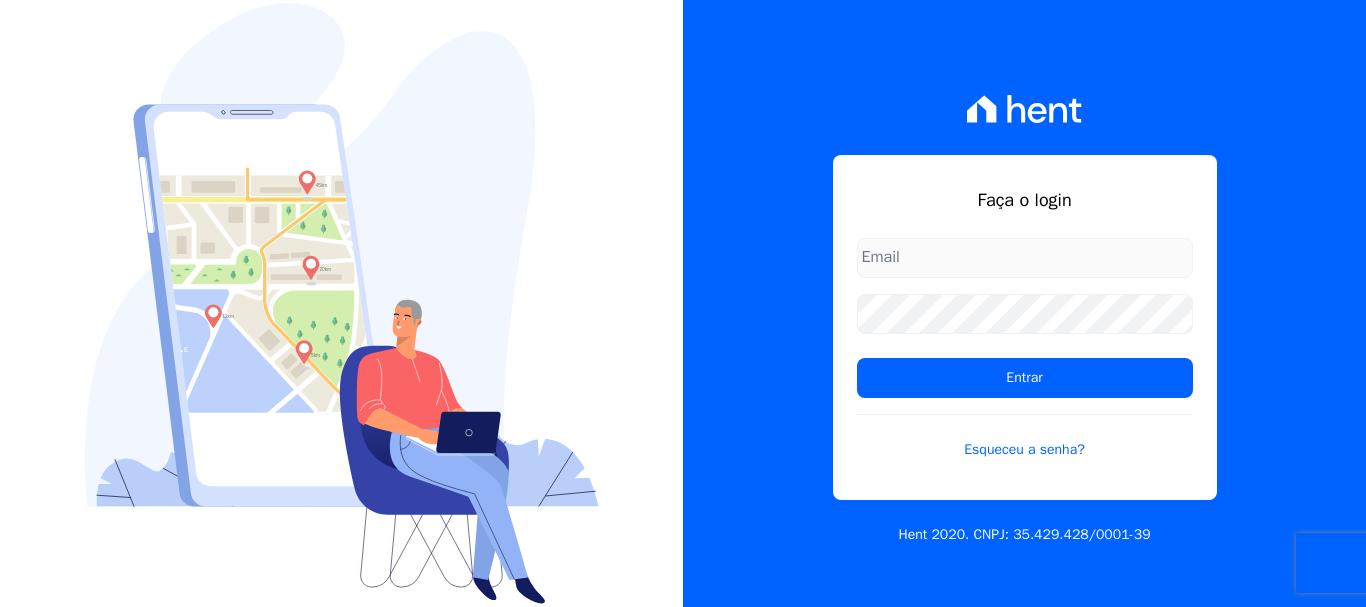 scroll, scrollTop: 0, scrollLeft: 0, axis: both 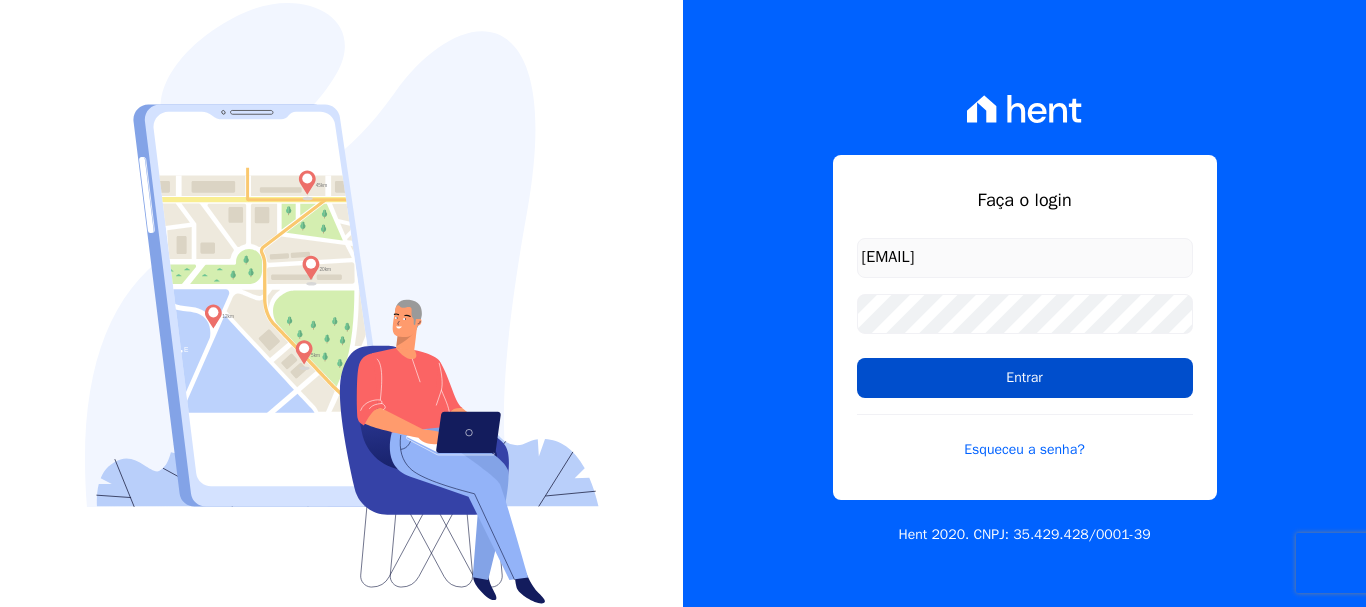 click on "Entrar" at bounding box center [1025, 378] 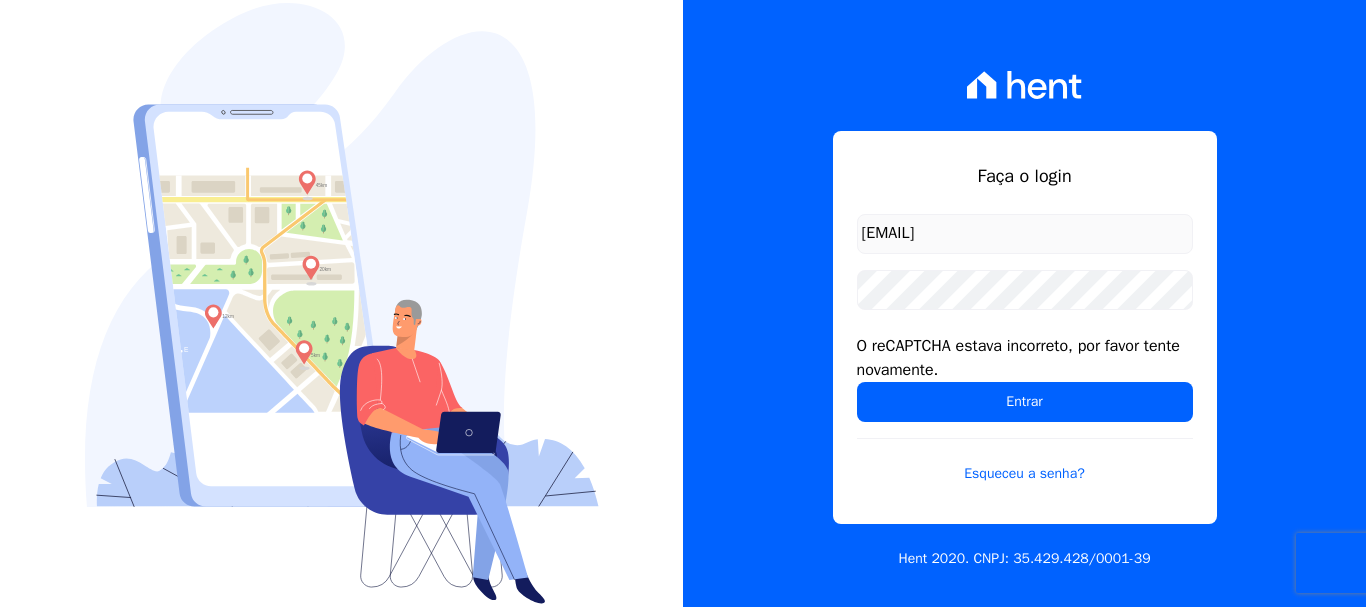 scroll, scrollTop: 0, scrollLeft: 0, axis: both 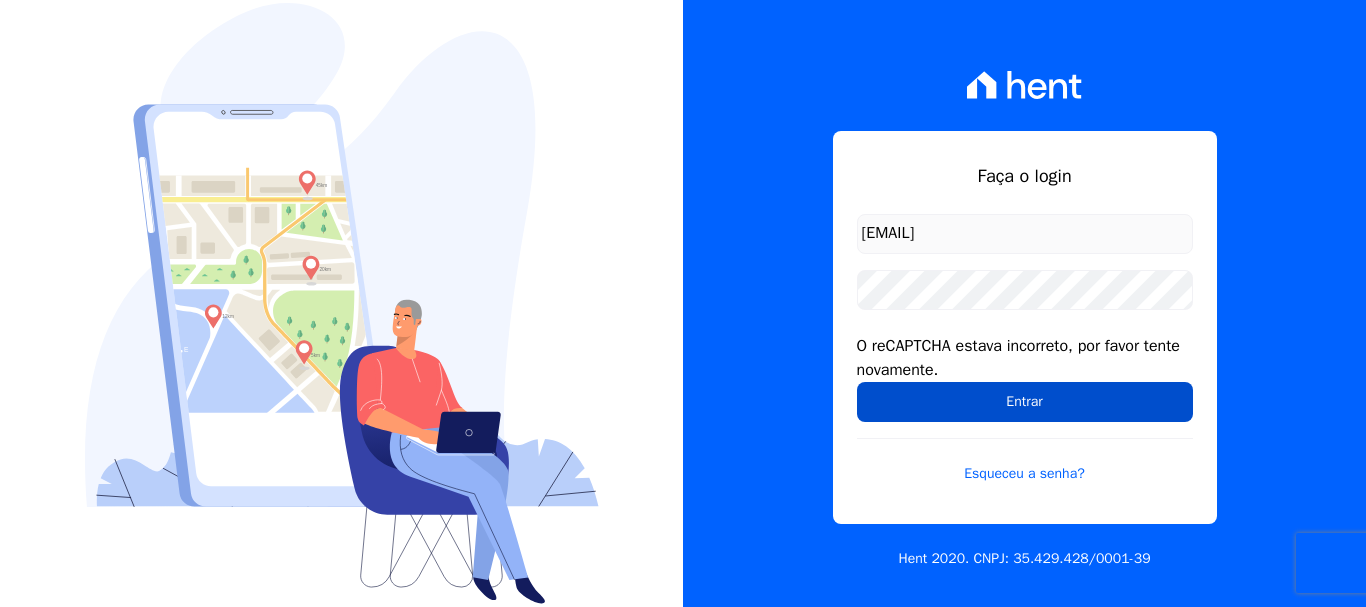 click on "Entrar" at bounding box center (1025, 402) 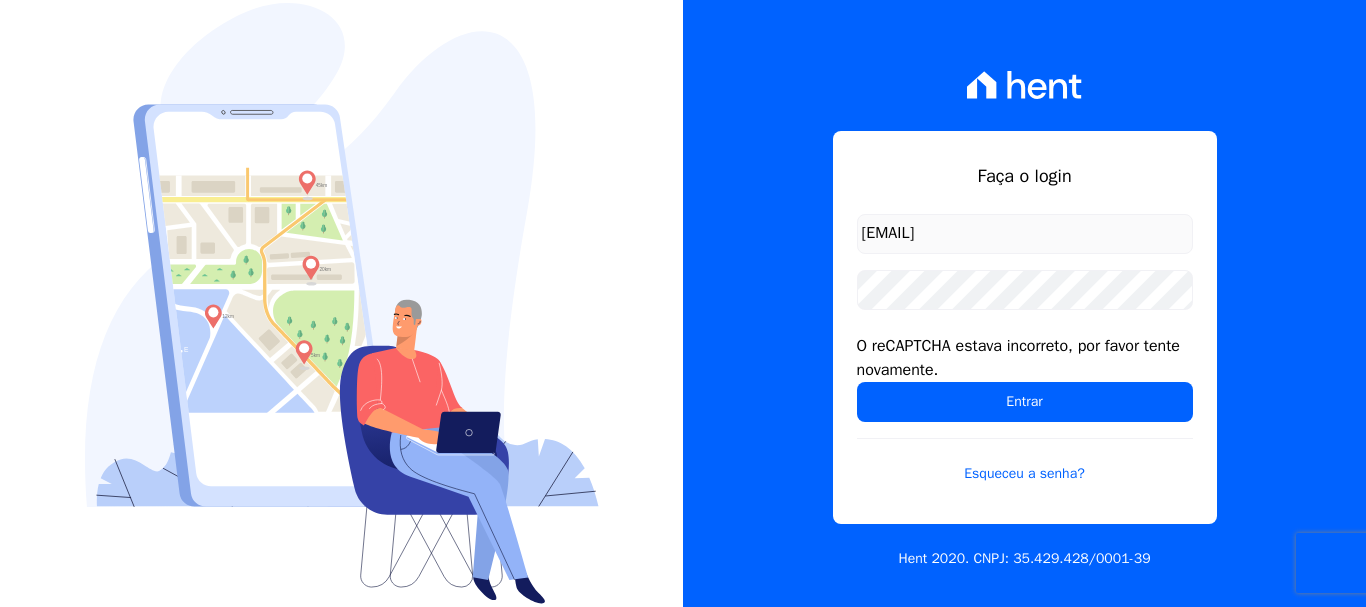 scroll, scrollTop: 0, scrollLeft: 0, axis: both 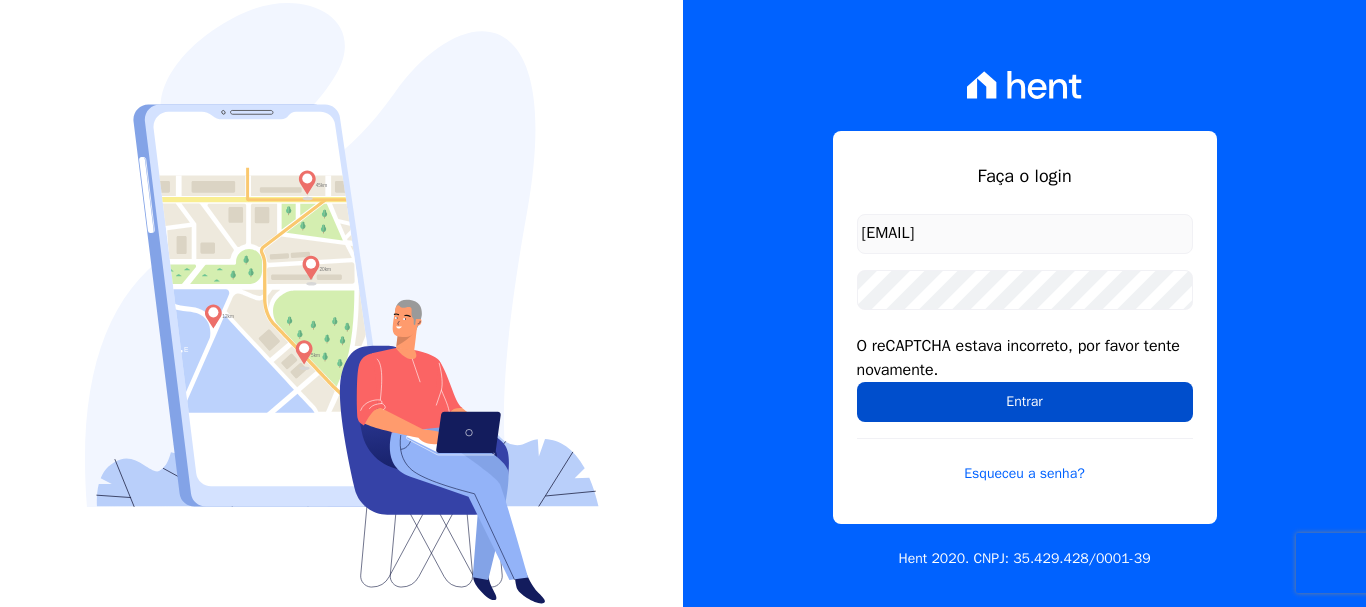 click on "Entrar" at bounding box center (1025, 402) 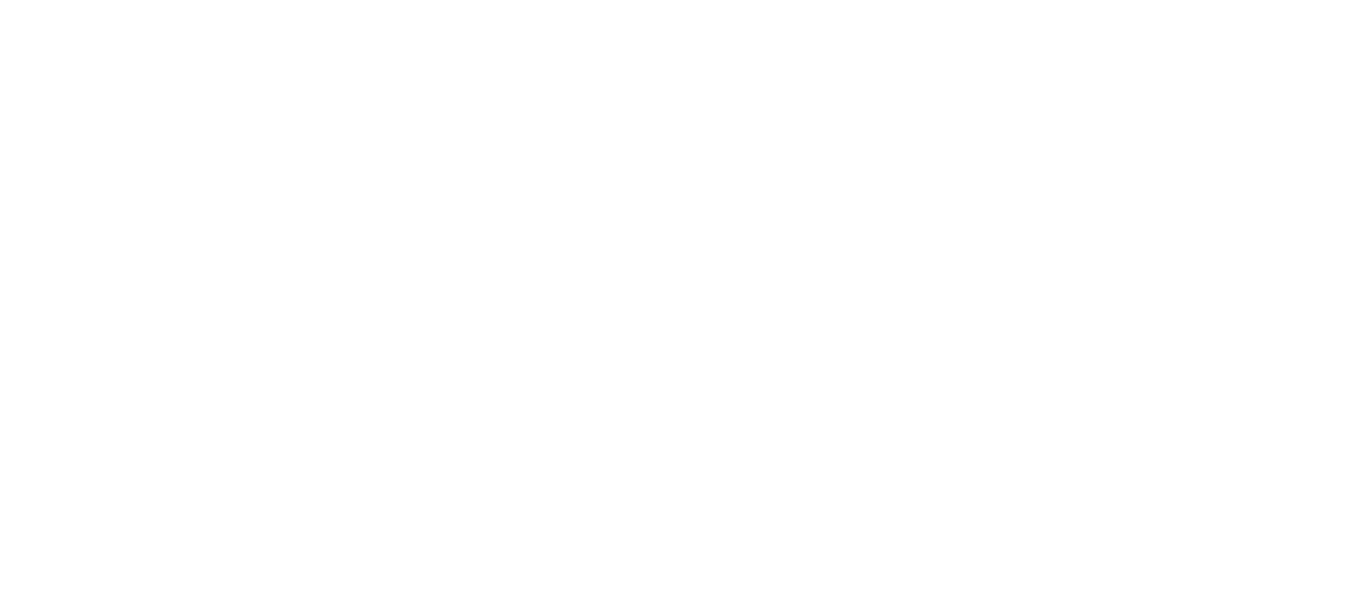scroll, scrollTop: 0, scrollLeft: 0, axis: both 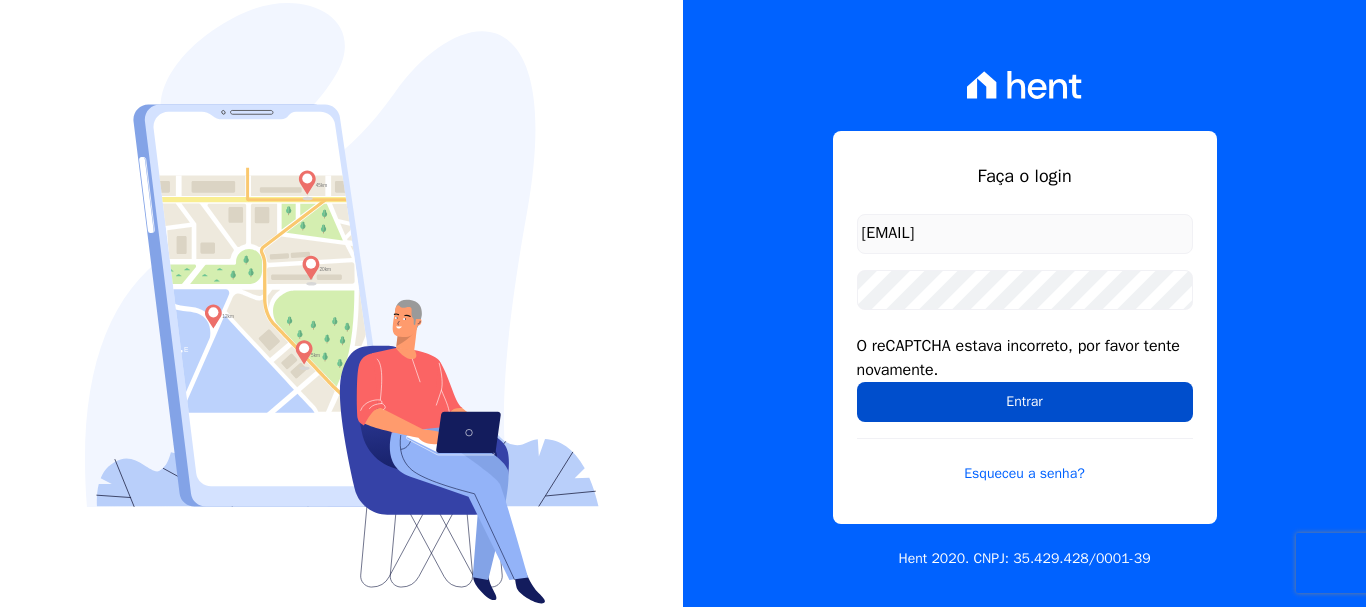 click on "Entrar" at bounding box center [1025, 402] 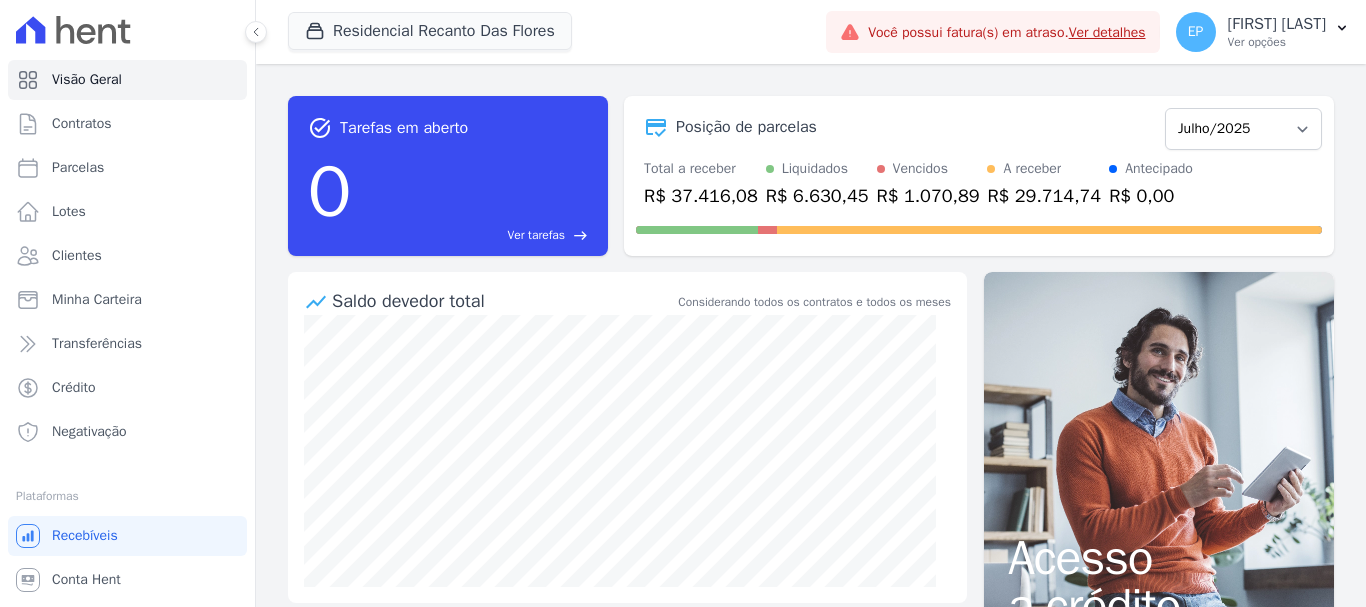 scroll, scrollTop: 0, scrollLeft: 0, axis: both 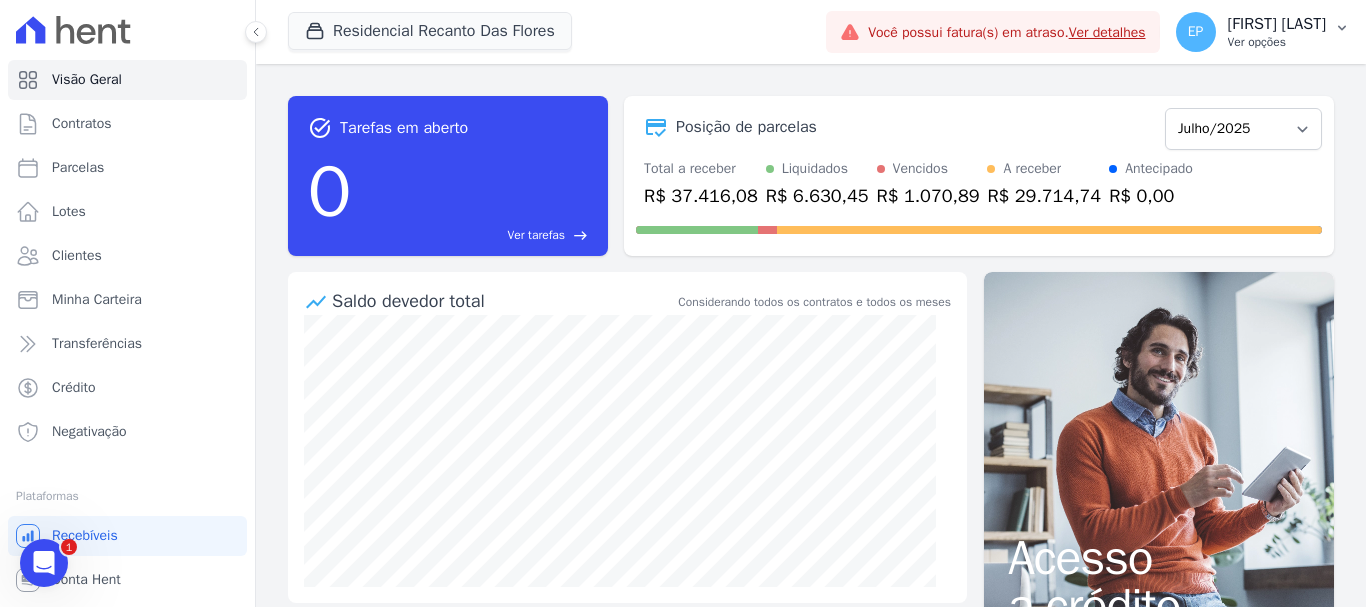 click on "Ver opções" at bounding box center (1277, 42) 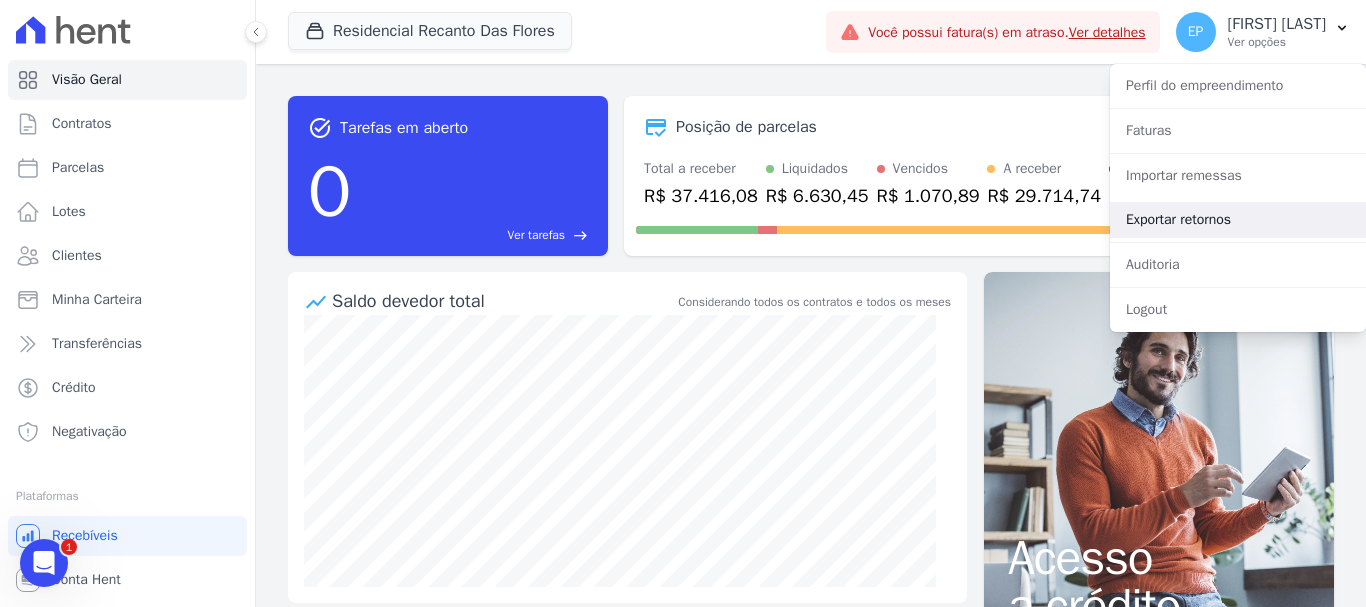 click on "Exportar retornos" at bounding box center (1238, 220) 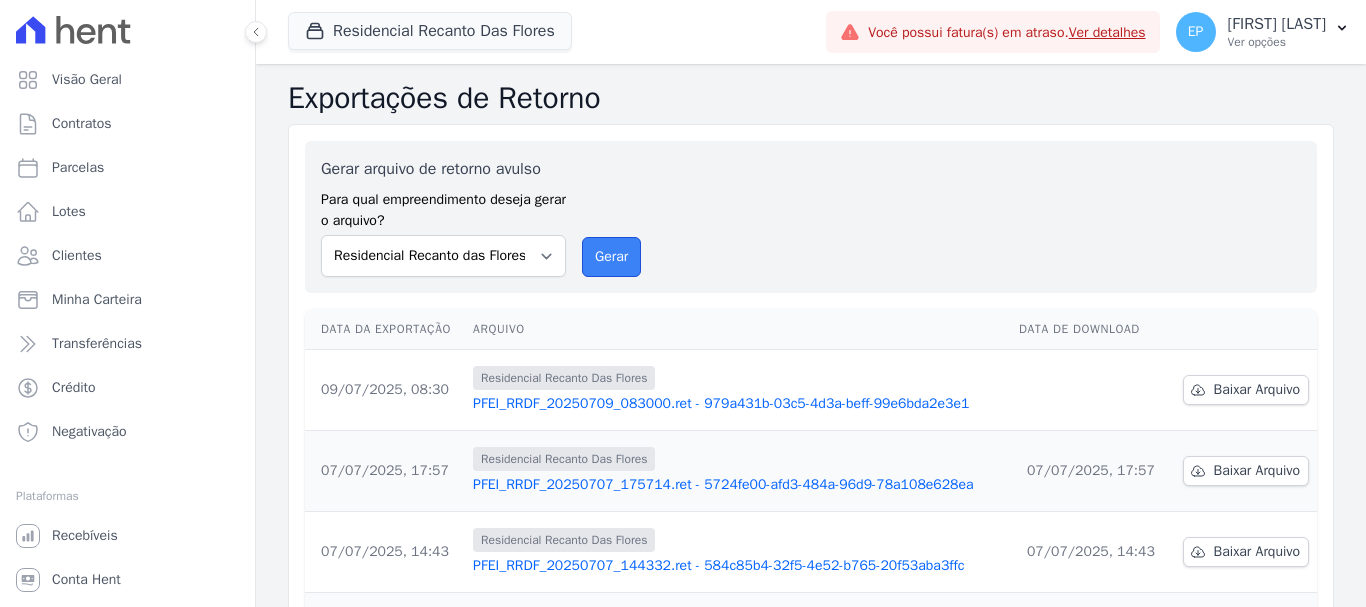 click on "Gerar" at bounding box center (611, 257) 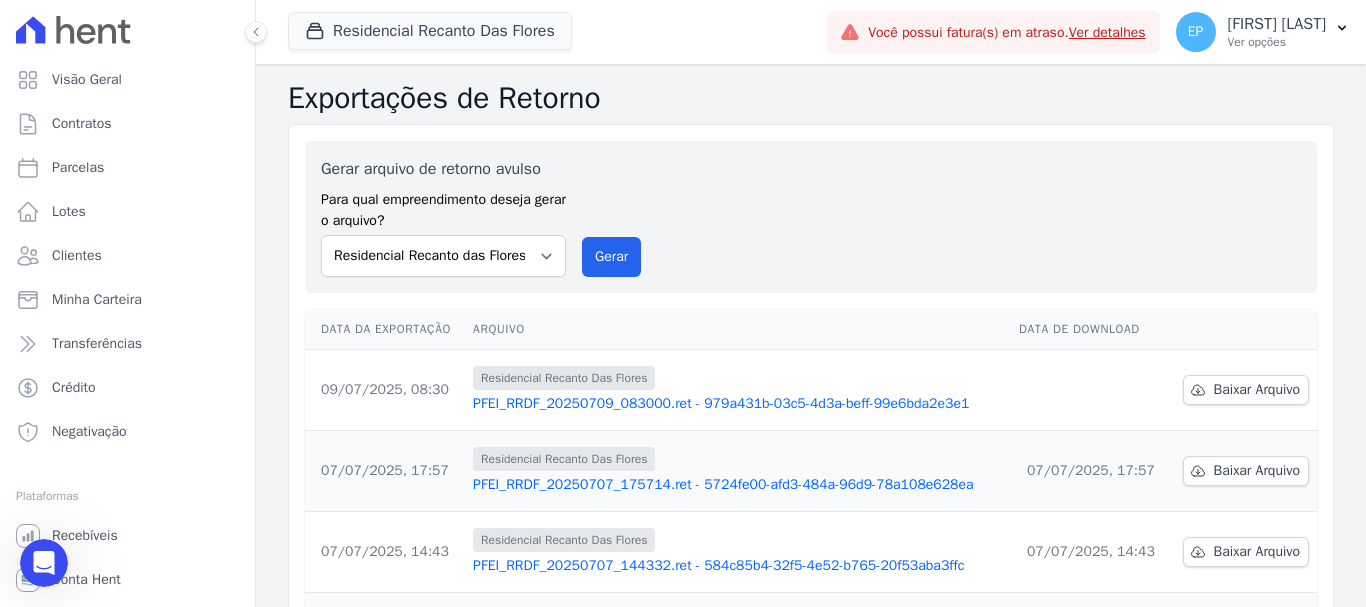 scroll, scrollTop: 0, scrollLeft: 0, axis: both 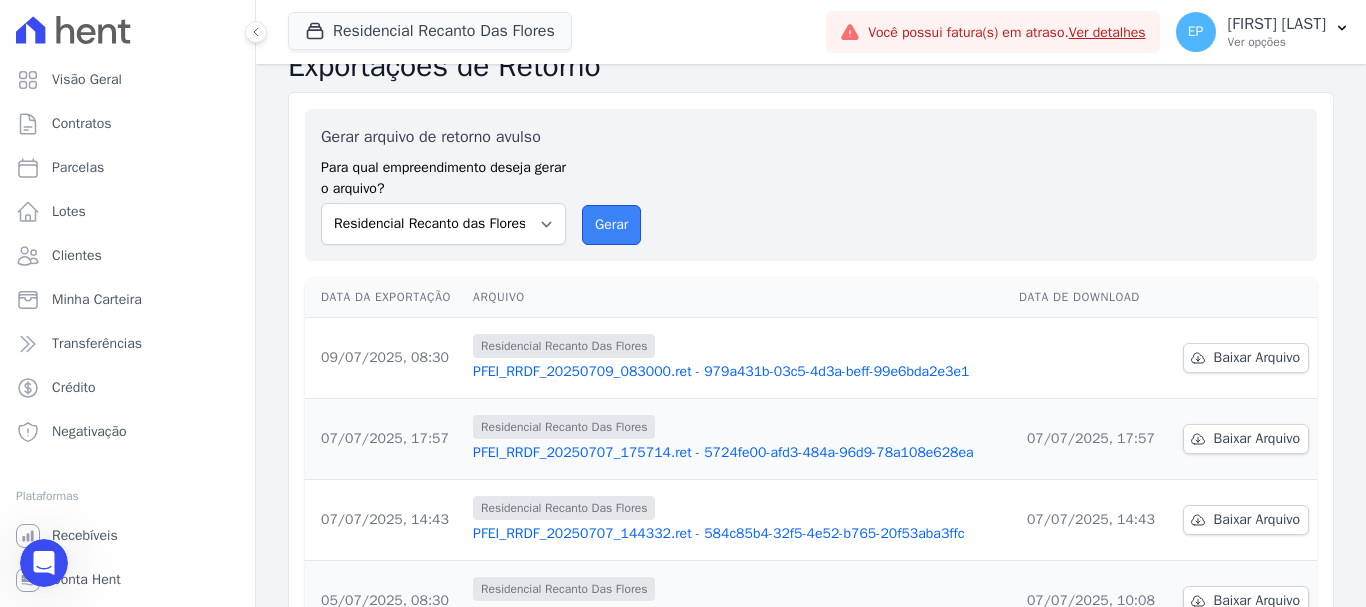 click on "Gerar" at bounding box center [611, 225] 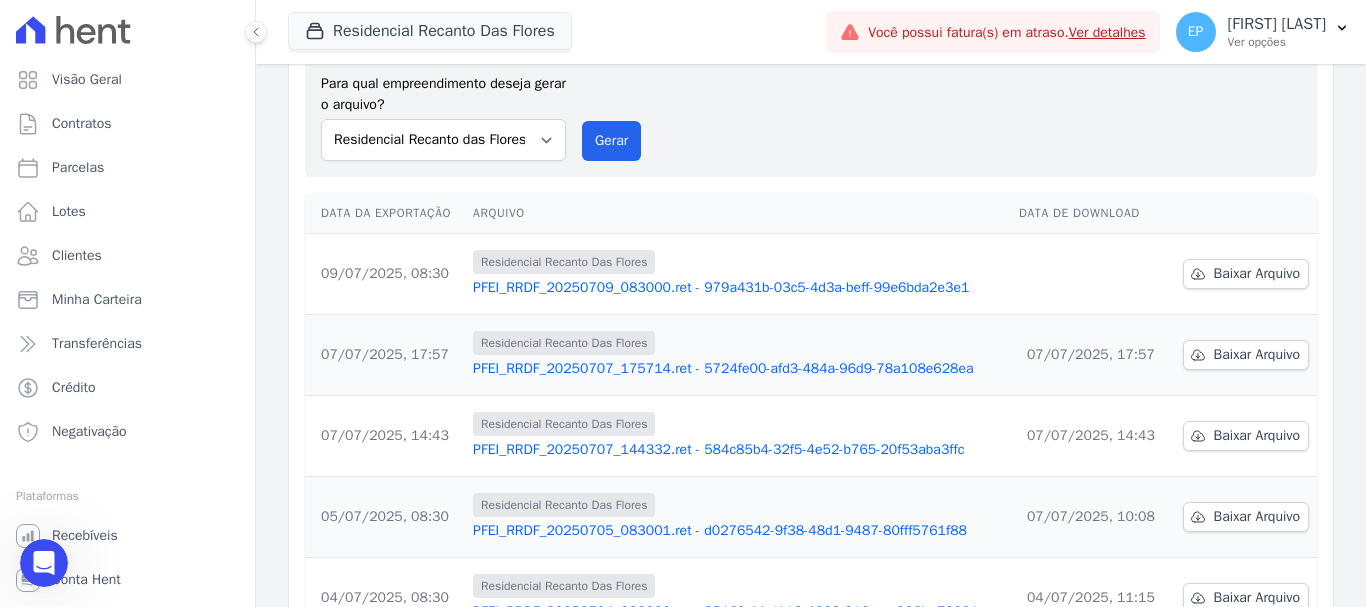 scroll, scrollTop: 0, scrollLeft: 0, axis: both 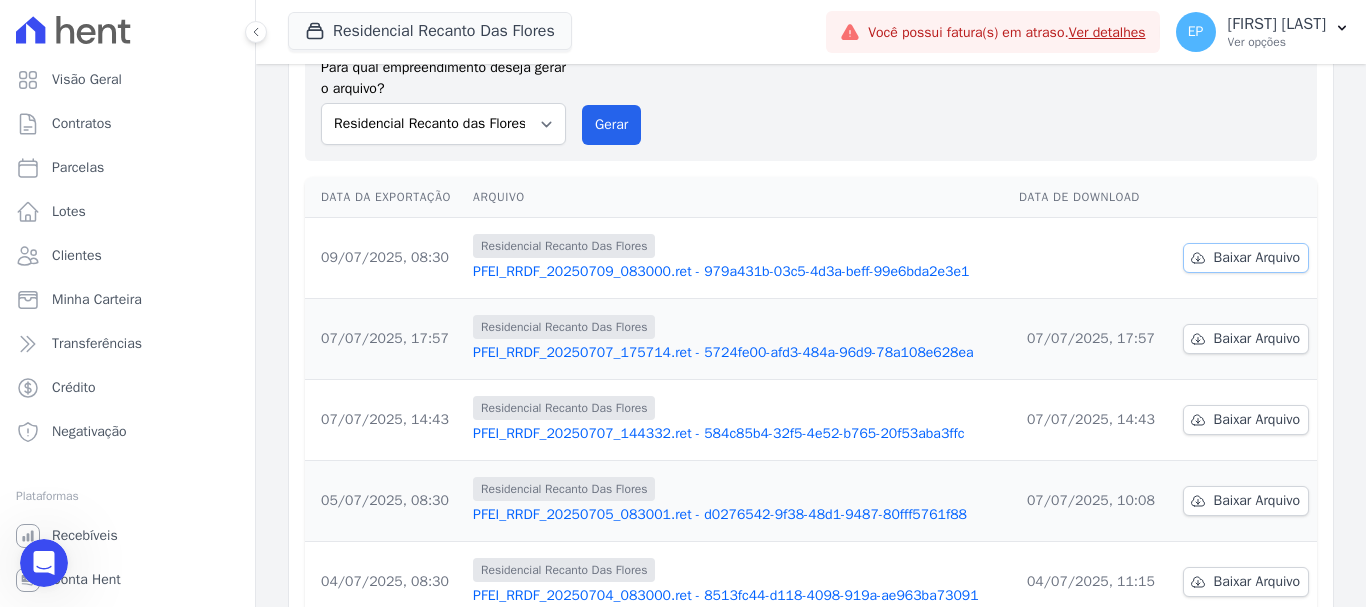 click on "Baixar Arquivo" at bounding box center [1257, 258] 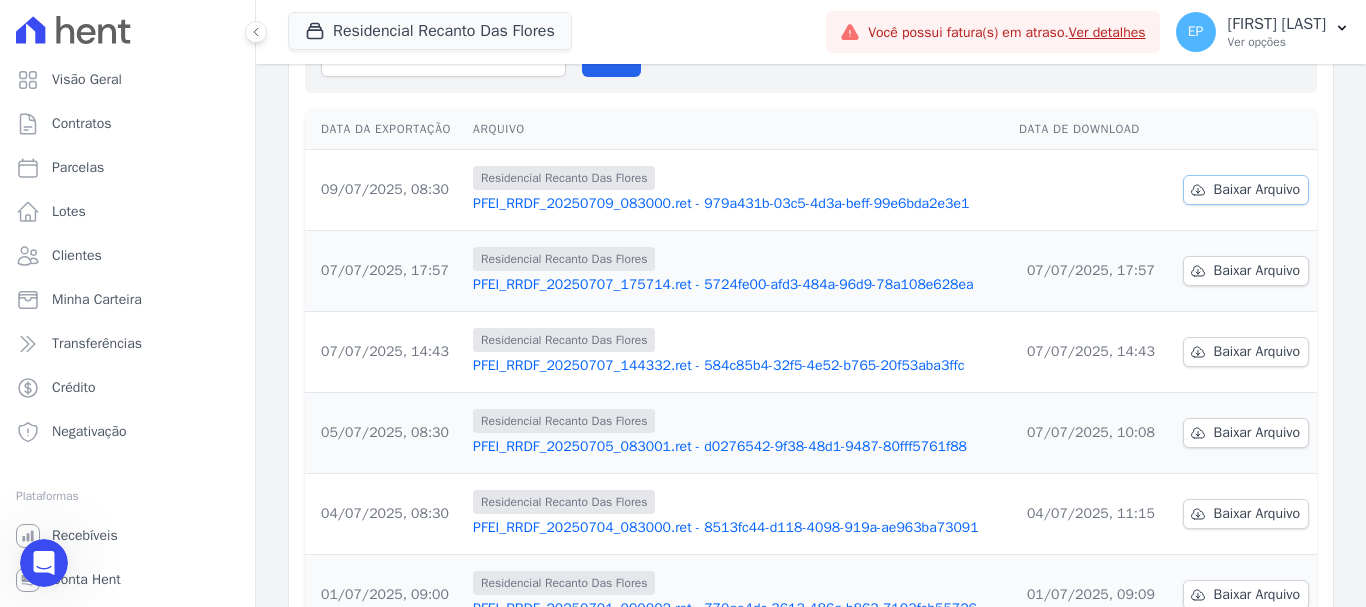 scroll, scrollTop: 132, scrollLeft: 0, axis: vertical 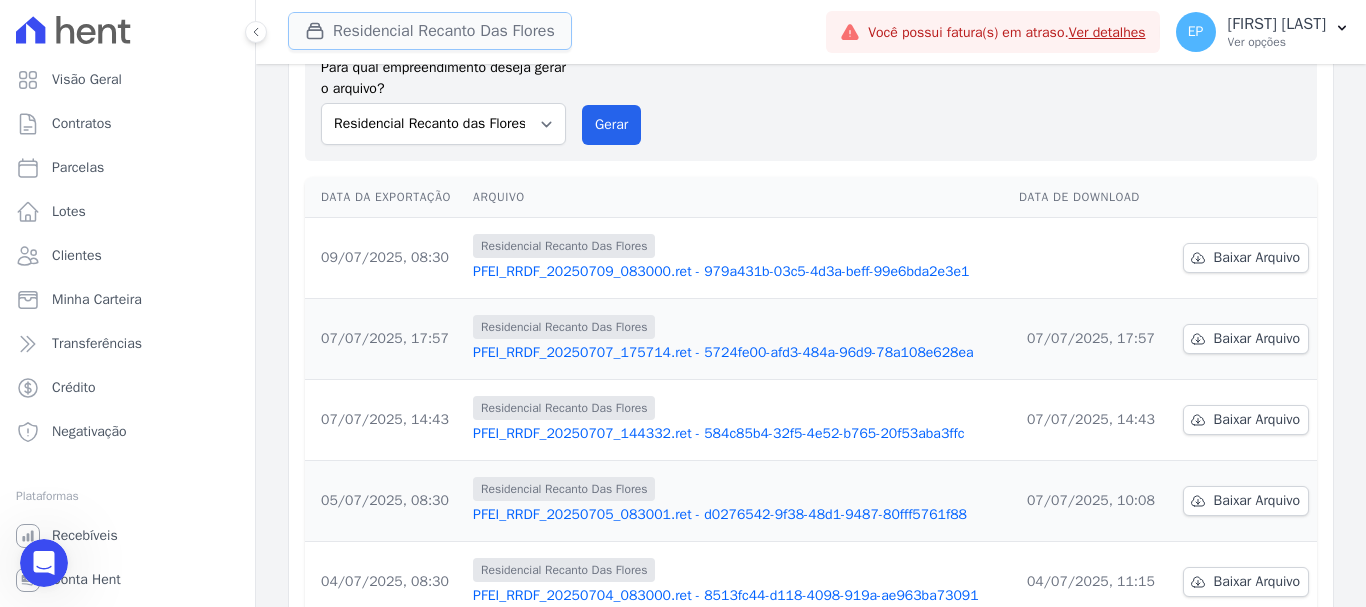 click on "Residencial Recanto Das Flores" at bounding box center [430, 31] 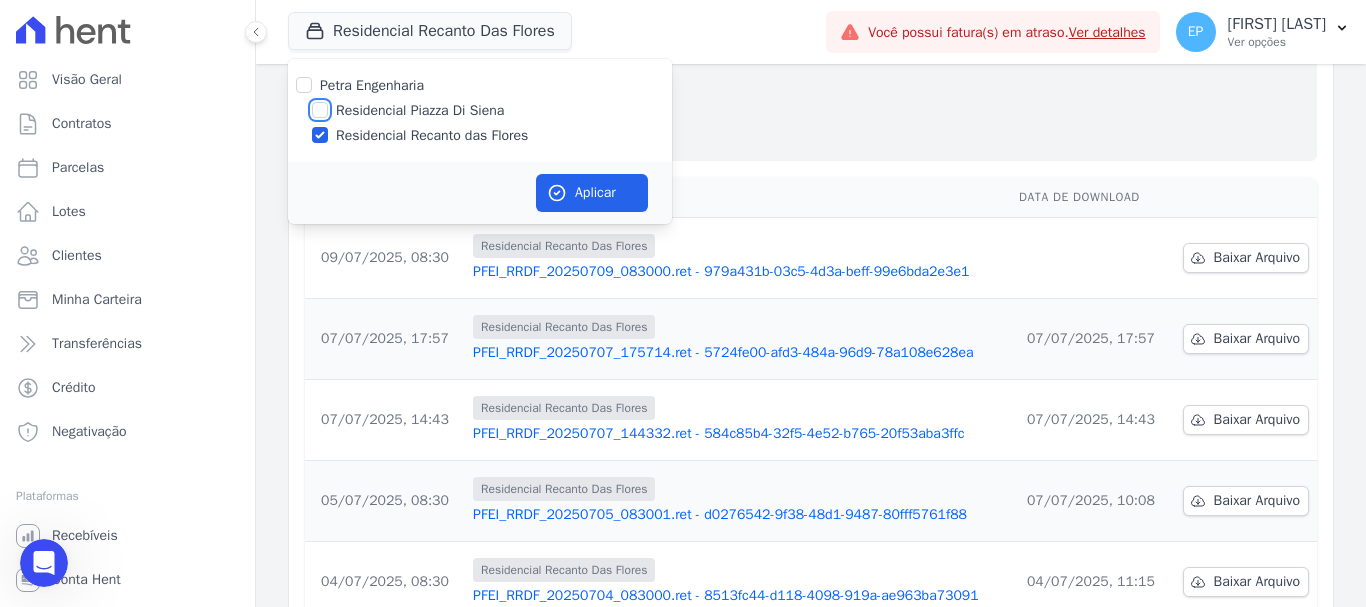 click on "Residencial Piazza Di Siena" at bounding box center (320, 110) 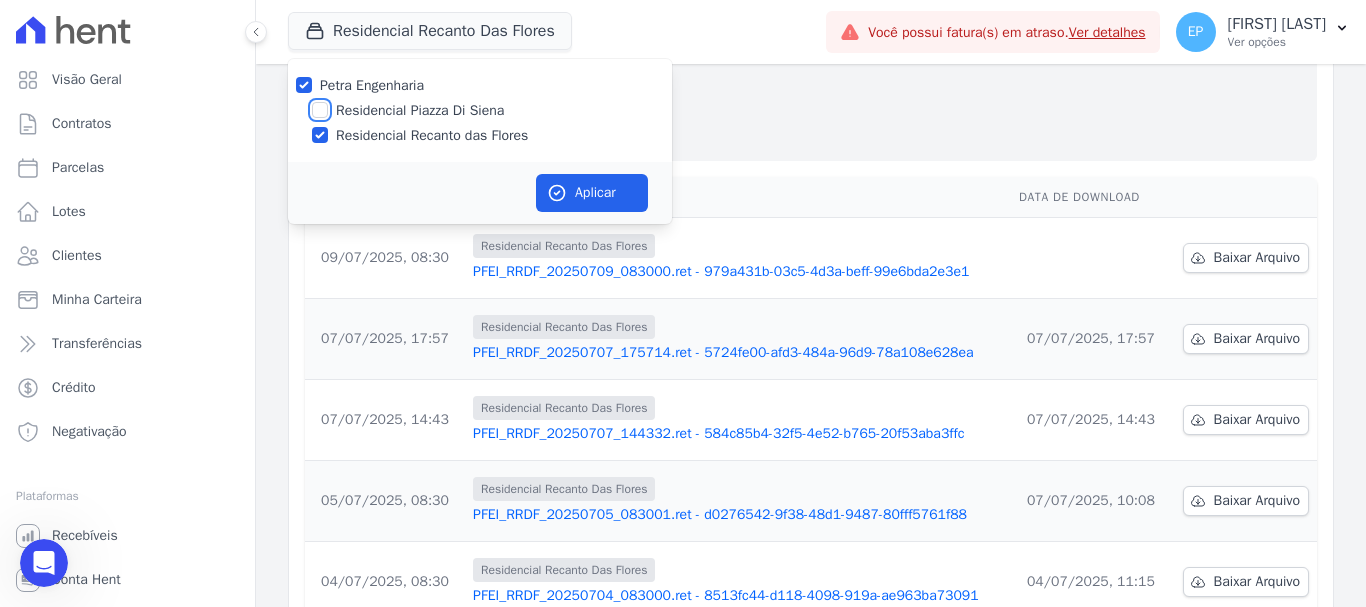 checkbox on "true" 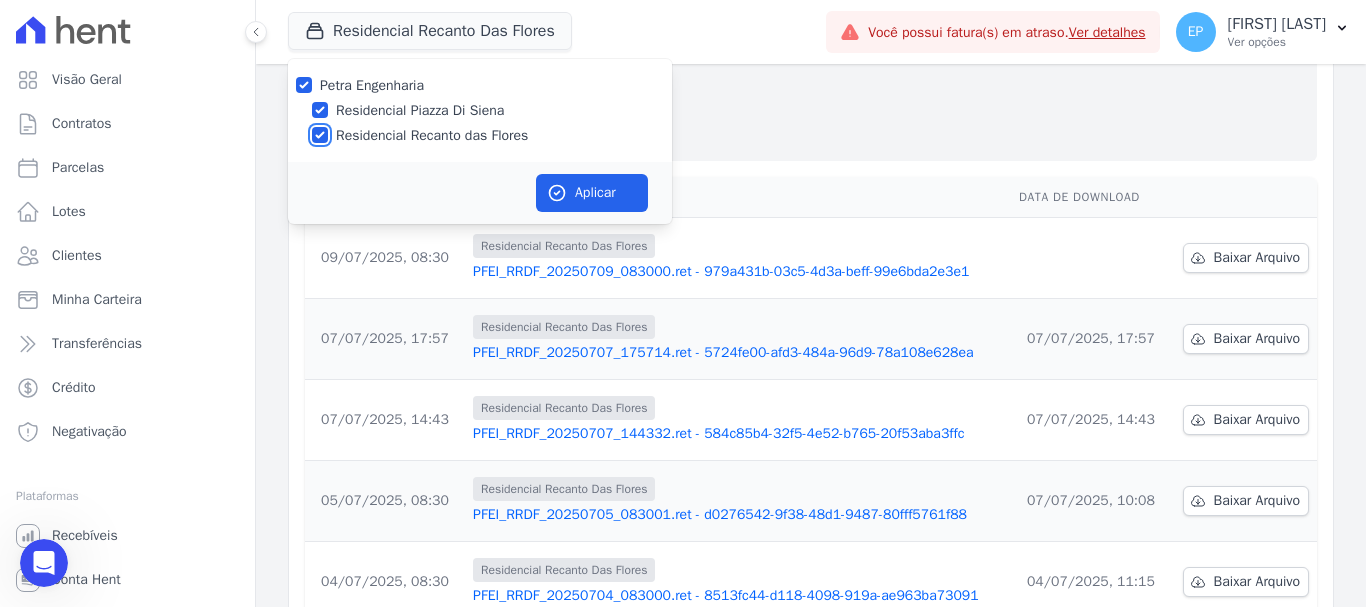 click on "Residencial Recanto das Flores" at bounding box center [320, 135] 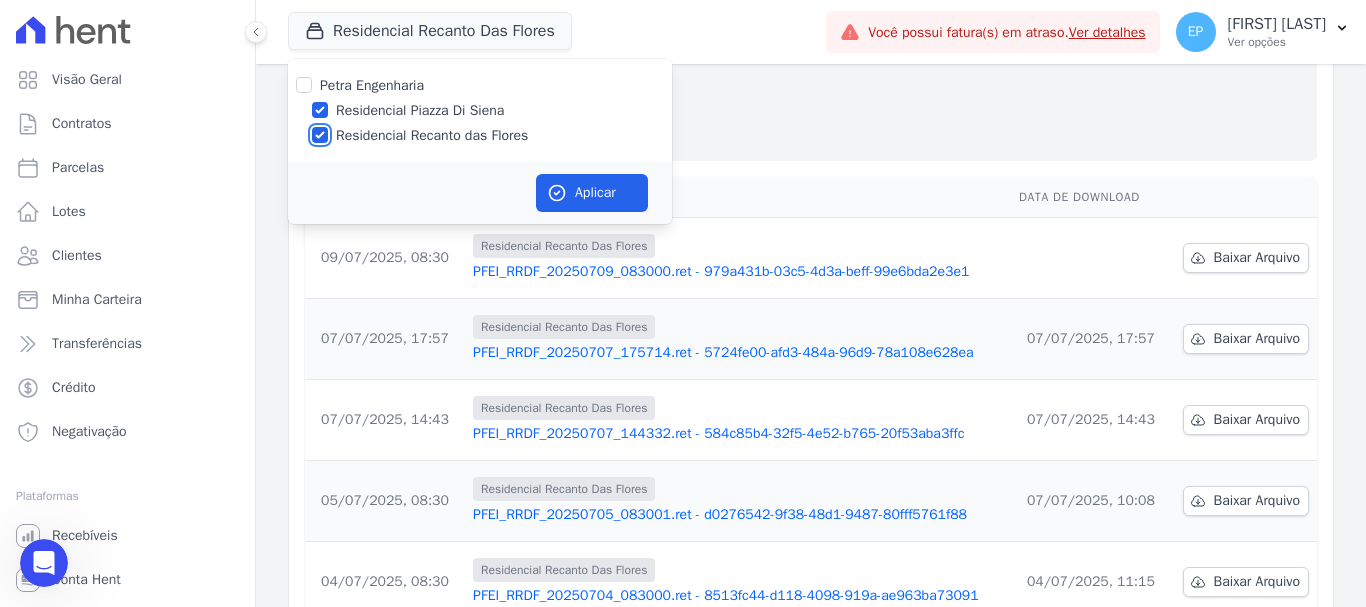 checkbox on "false" 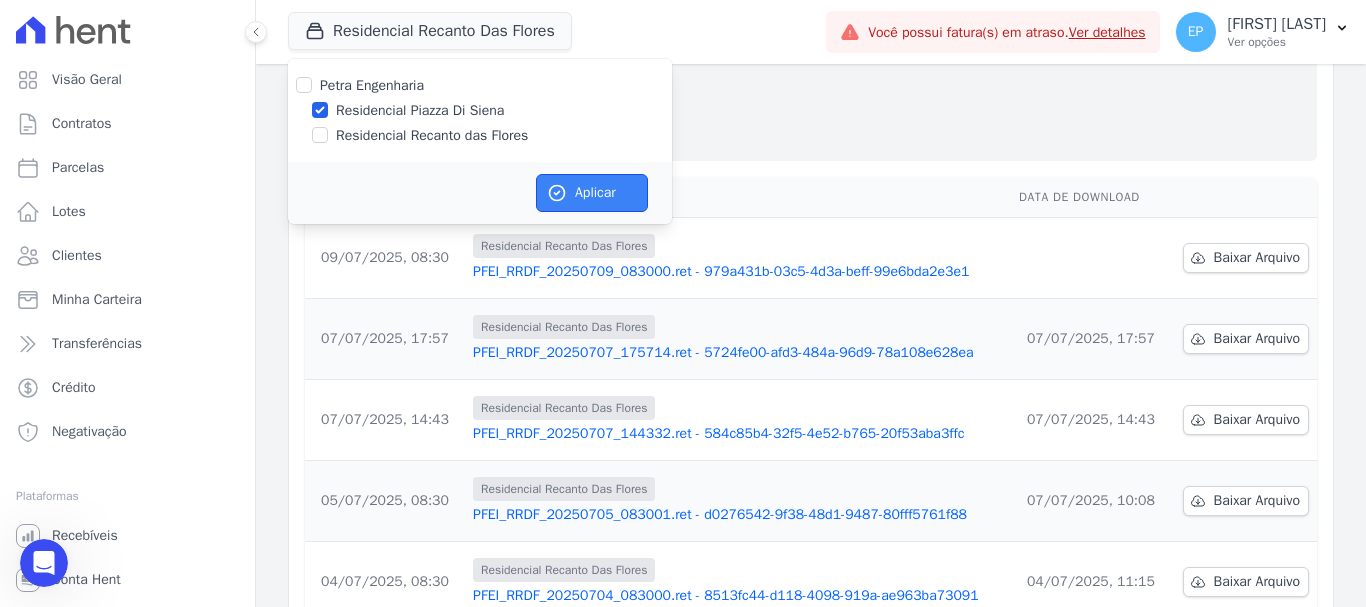 click on "Aplicar" at bounding box center (592, 193) 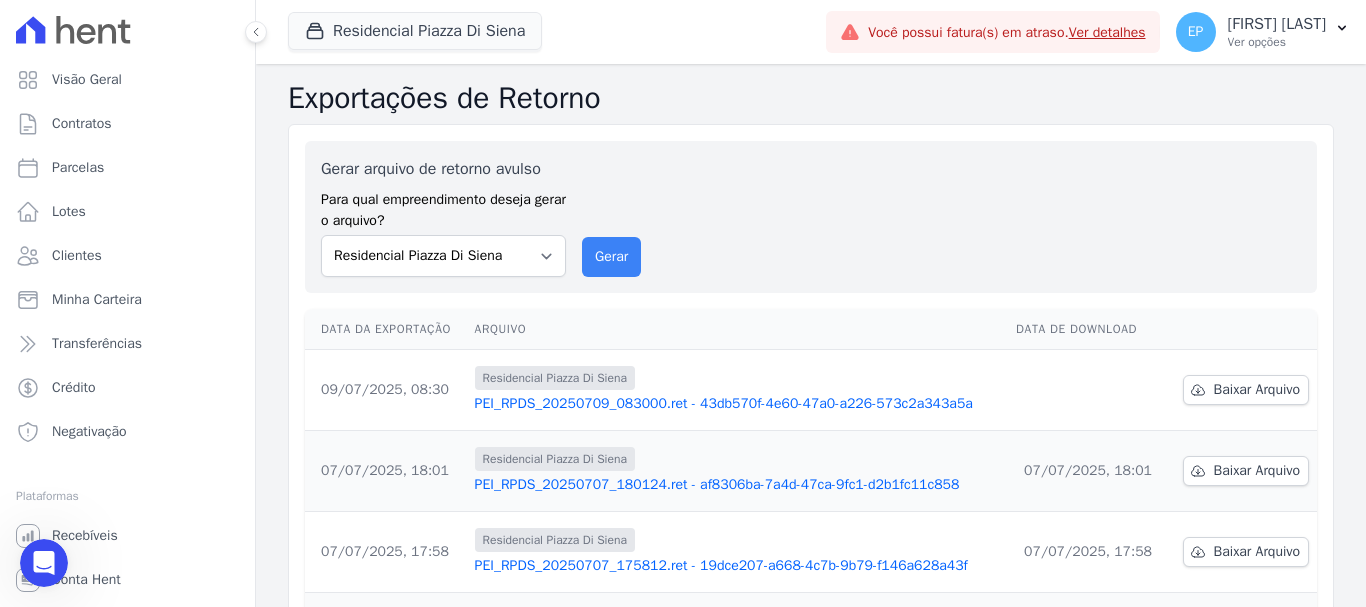 scroll, scrollTop: 0, scrollLeft: 0, axis: both 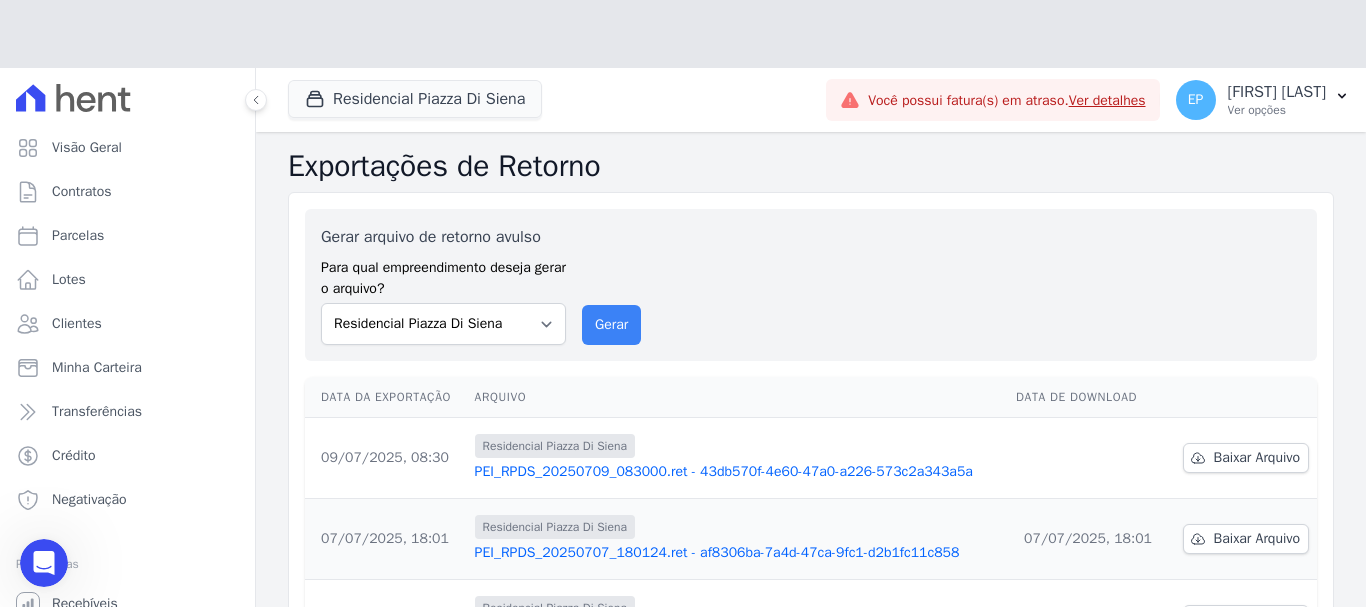 click on "Gerar arquivo de retorno avulso
Para qual empreendimento deseja gerar o arquivo?
Residencial Piazza Di Siena
Residencial Recanto das Flores
Gerar" at bounding box center (811, 285) 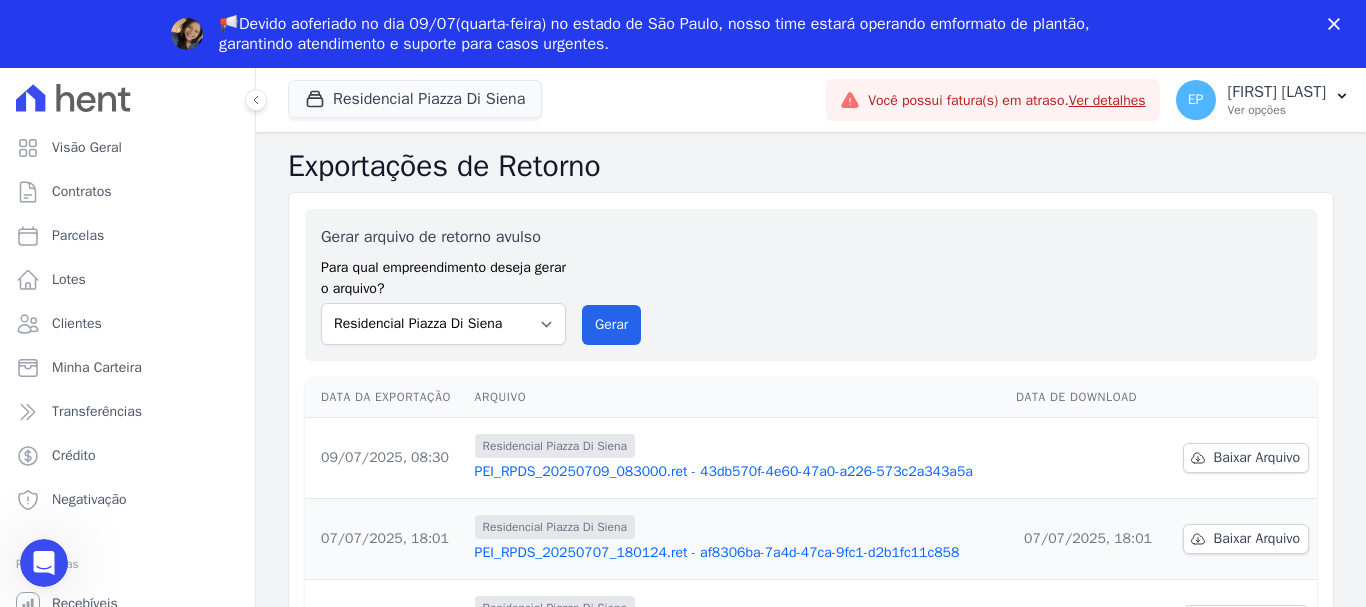 scroll, scrollTop: 0, scrollLeft: 0, axis: both 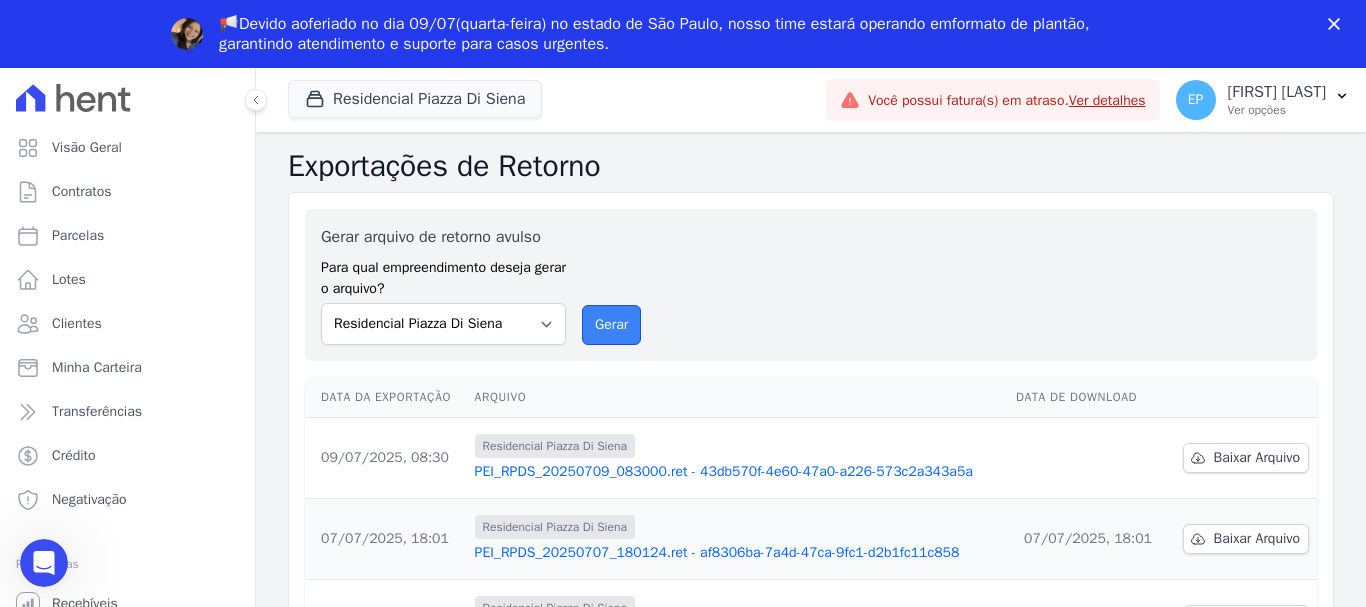 click on "Gerar" at bounding box center (611, 325) 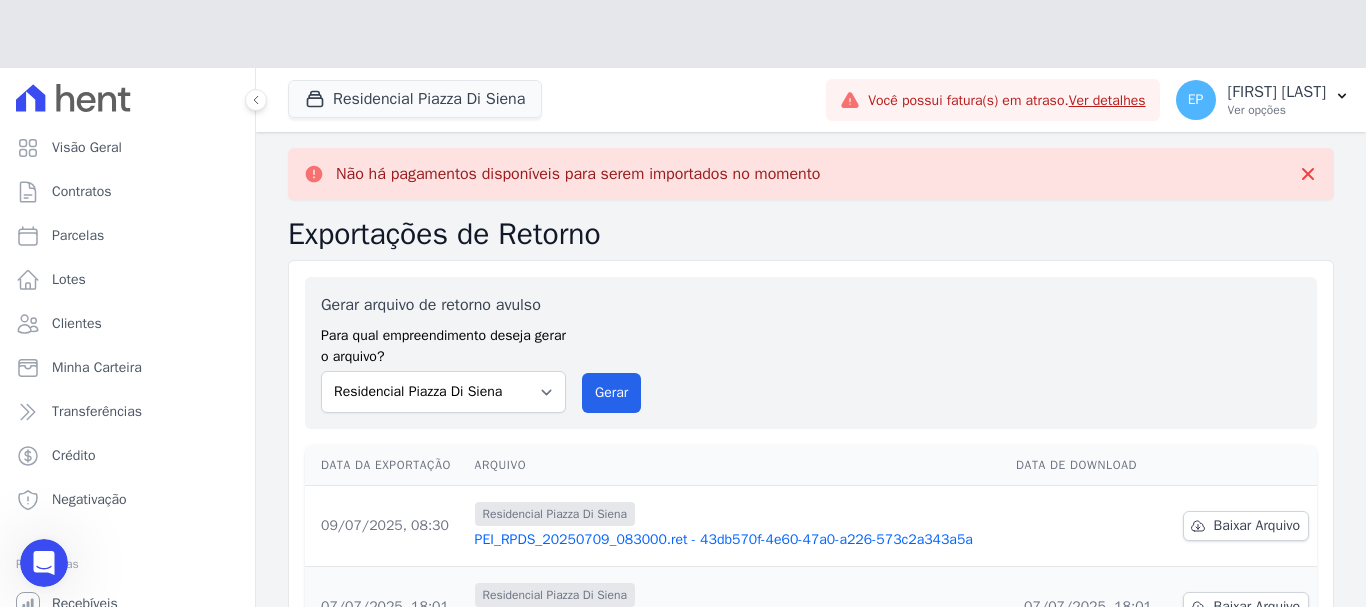 scroll, scrollTop: 0, scrollLeft: 0, axis: both 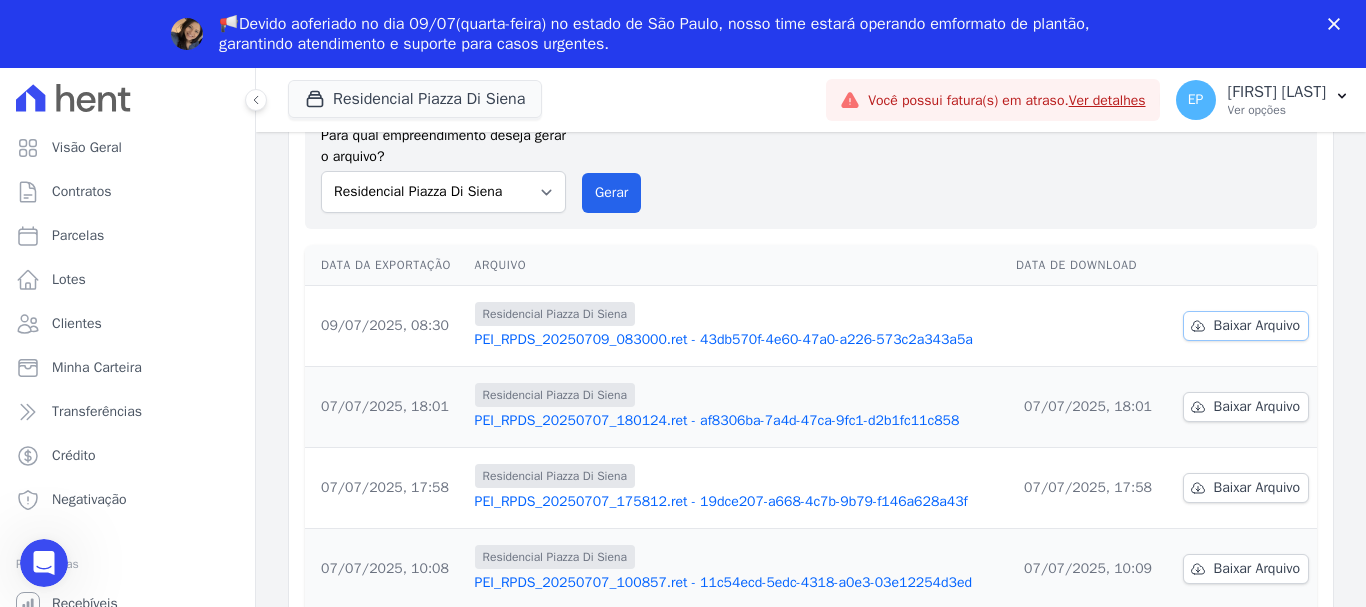 click on "Baixar Arquivo" at bounding box center [1257, 326] 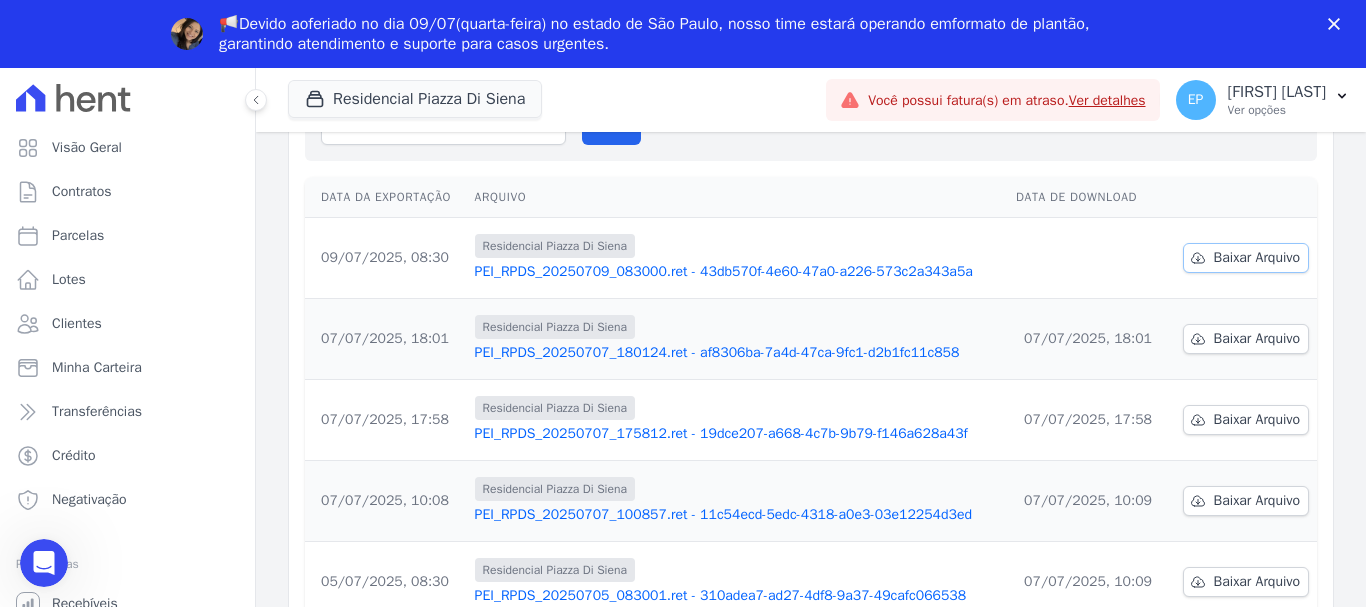 scroll, scrollTop: 132, scrollLeft: 0, axis: vertical 